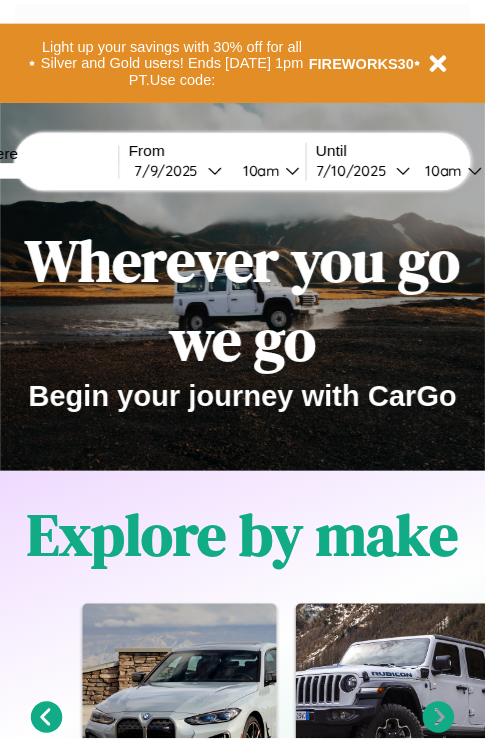 scroll, scrollTop: 0, scrollLeft: 0, axis: both 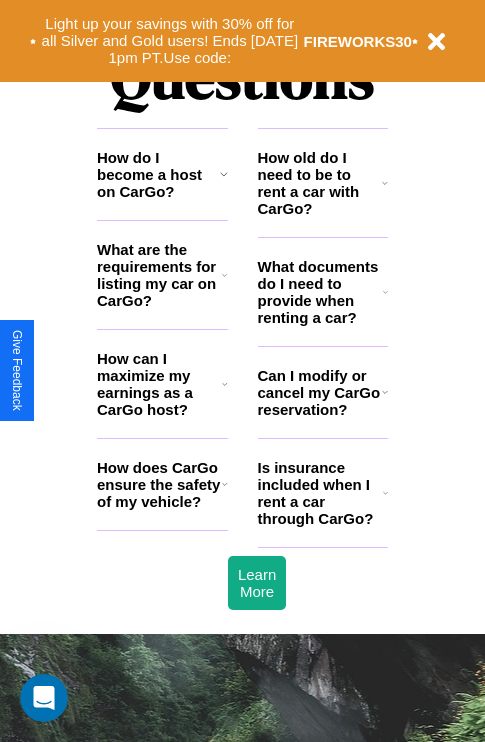 click on "How do I become a host on CarGo?" at bounding box center [158, 174] 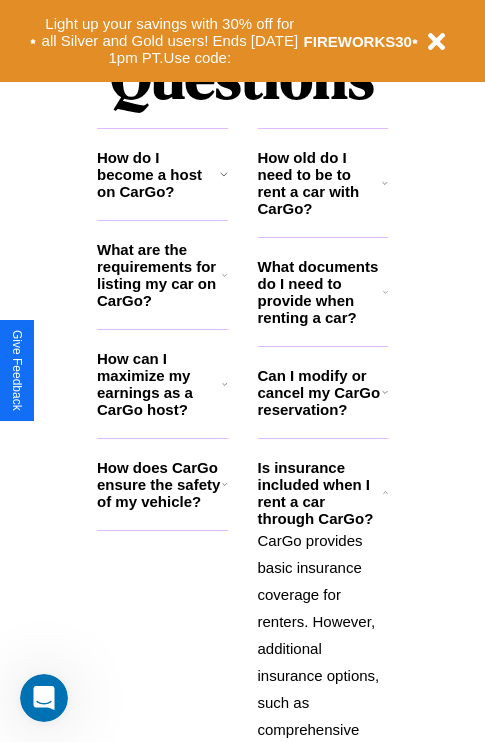 click 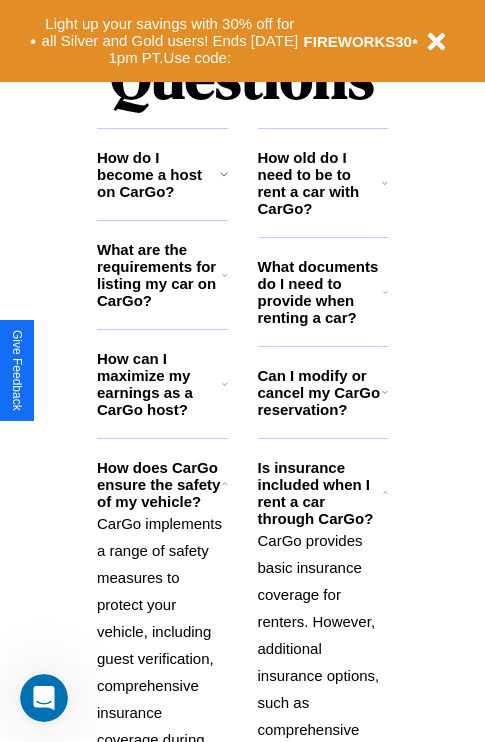 click on "How can I maximize my earnings as a CarGo host?" at bounding box center (159, 384) 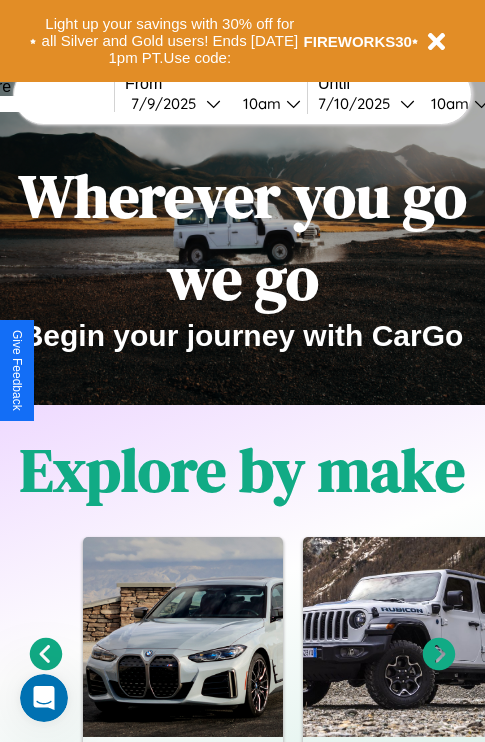 scroll, scrollTop: 0, scrollLeft: 0, axis: both 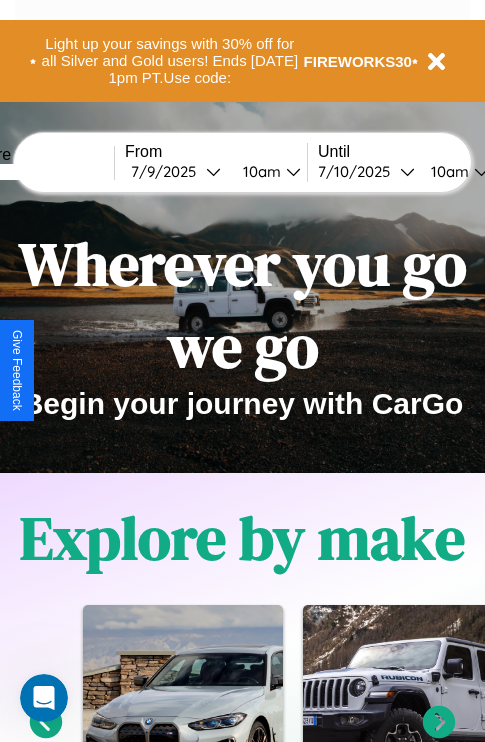 click at bounding box center [39, 172] 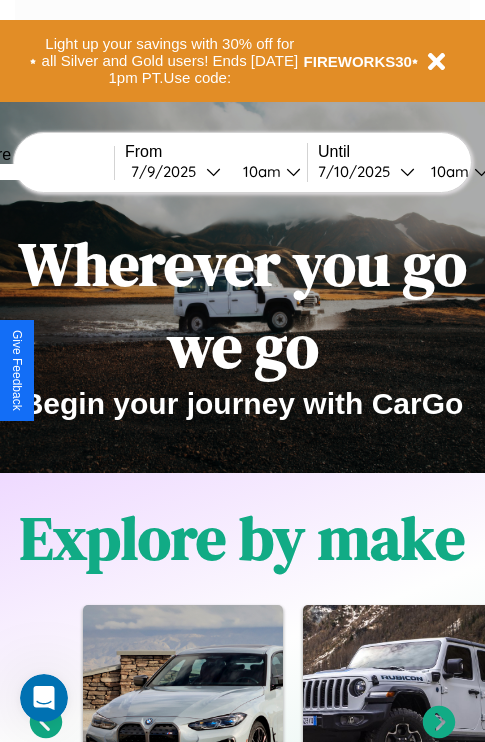 type on "*****" 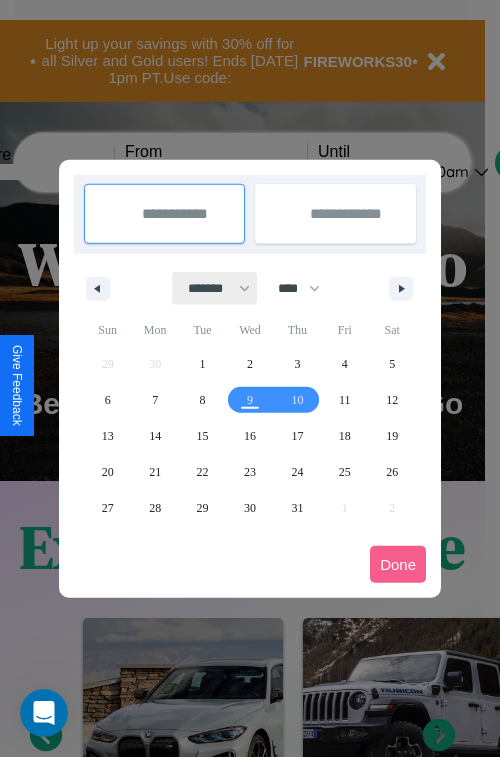 click on "******* ******** ***** ***** *** **** **** ****** ********* ******* ******** ********" at bounding box center [215, 288] 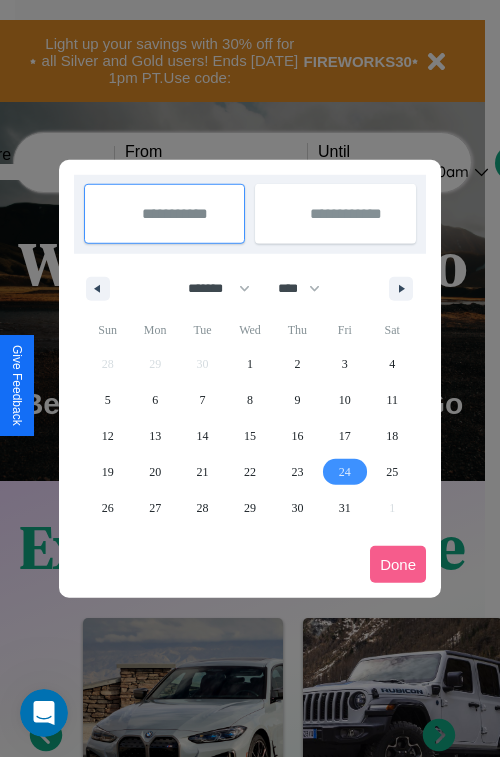 click on "24" at bounding box center (345, 472) 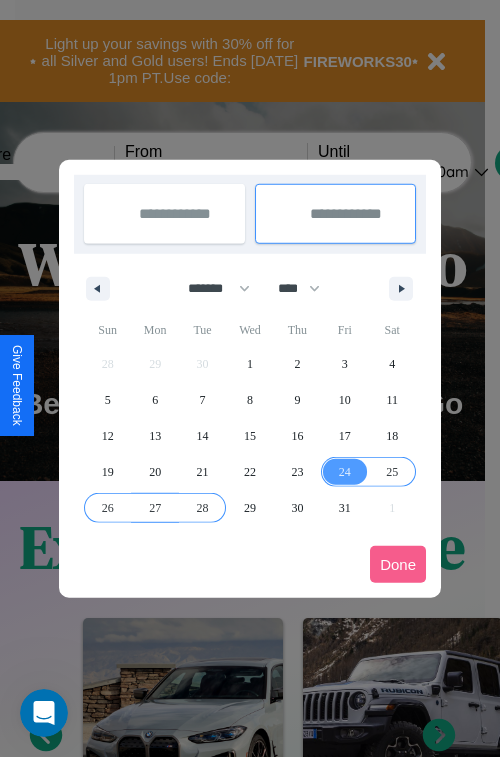 click on "28" at bounding box center (203, 508) 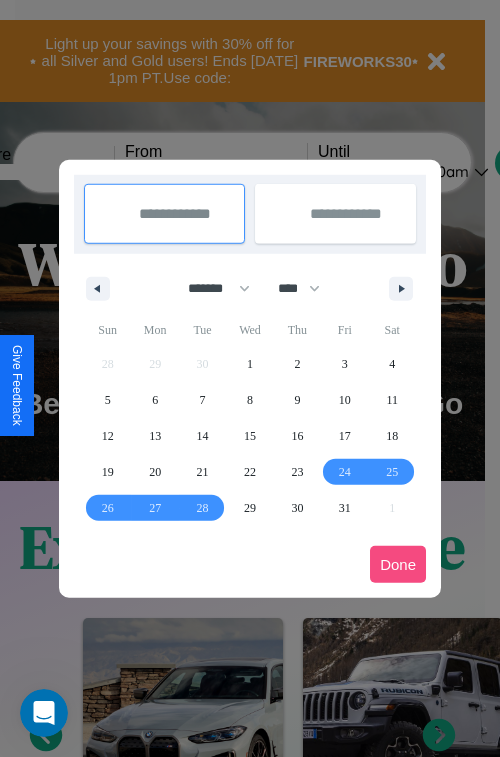 click on "Done" at bounding box center (398, 564) 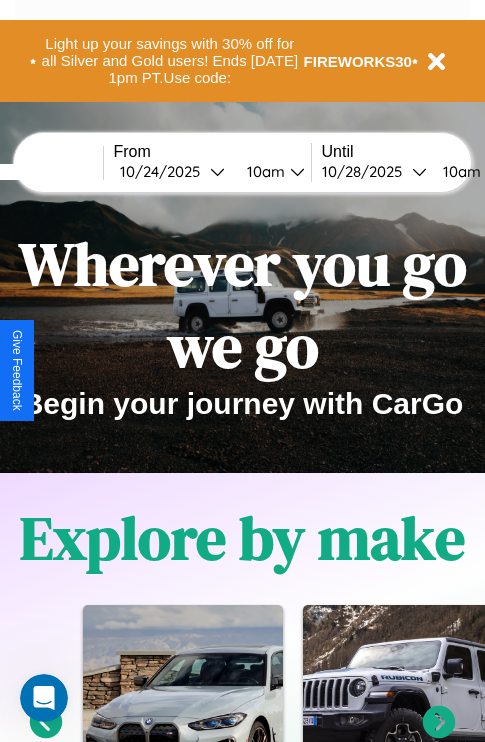 click on "10am" at bounding box center (263, 171) 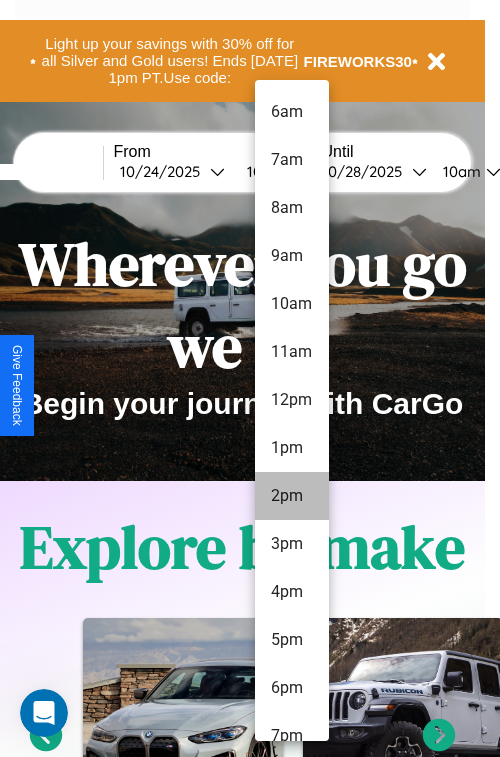 click on "7pm" at bounding box center [292, 736] 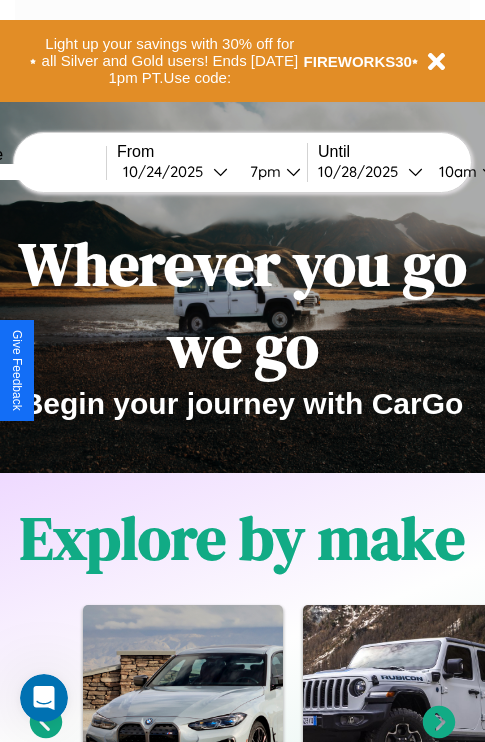 click on "10am" at bounding box center (455, 171) 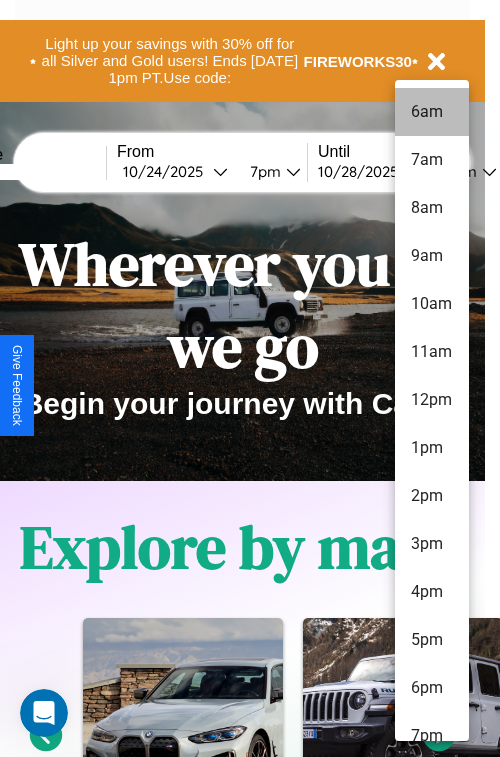 click on "6am" at bounding box center [432, 112] 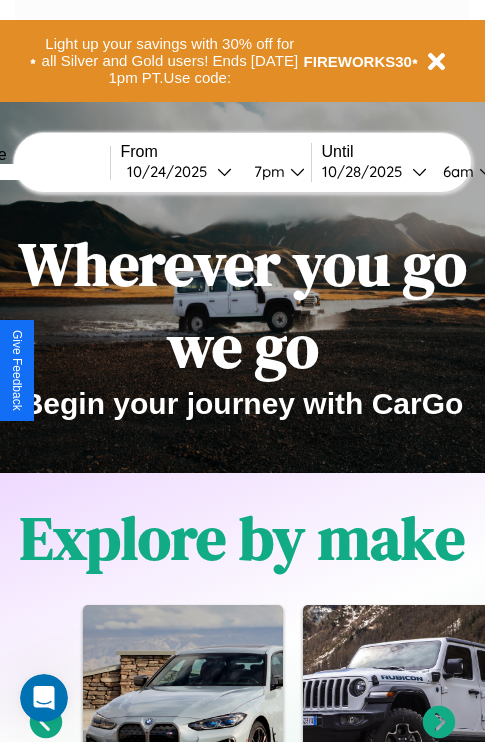 scroll, scrollTop: 0, scrollLeft: 76, axis: horizontal 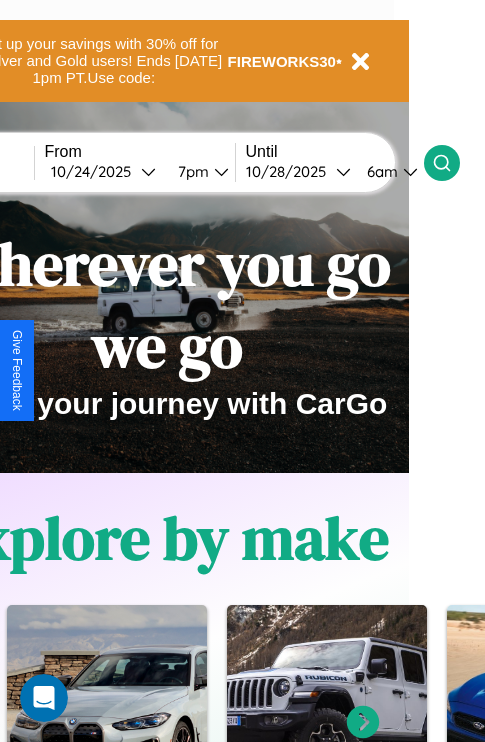 click 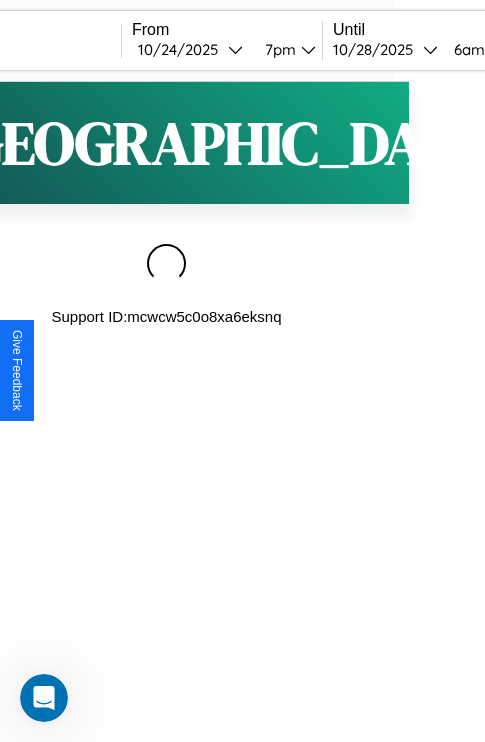 scroll, scrollTop: 0, scrollLeft: 0, axis: both 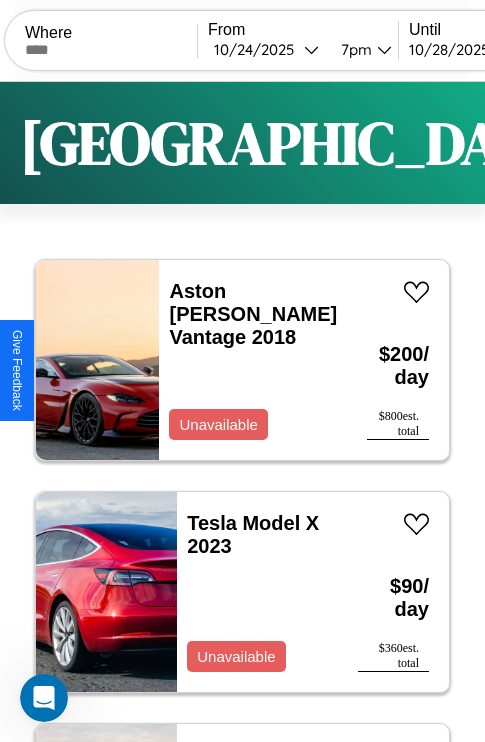 click on "Filters" at bounding box center [640, 143] 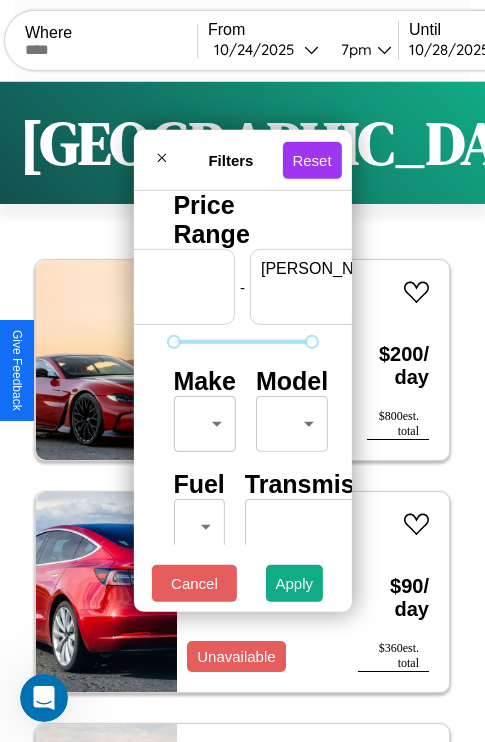 scroll, scrollTop: 0, scrollLeft: 124, axis: horizontal 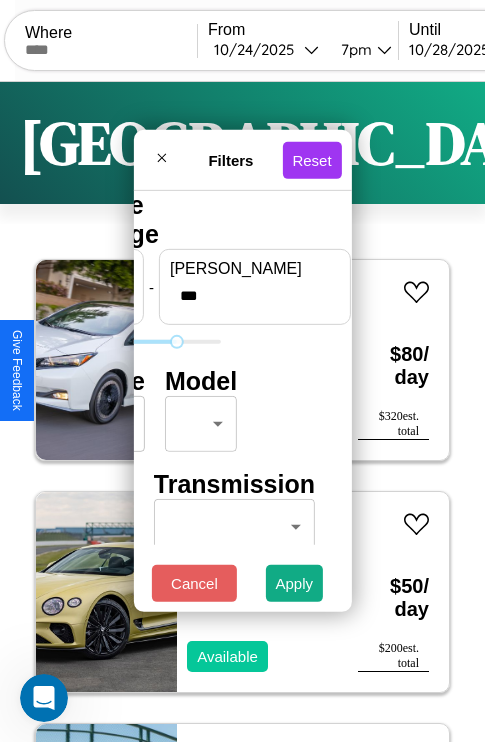 type on "***" 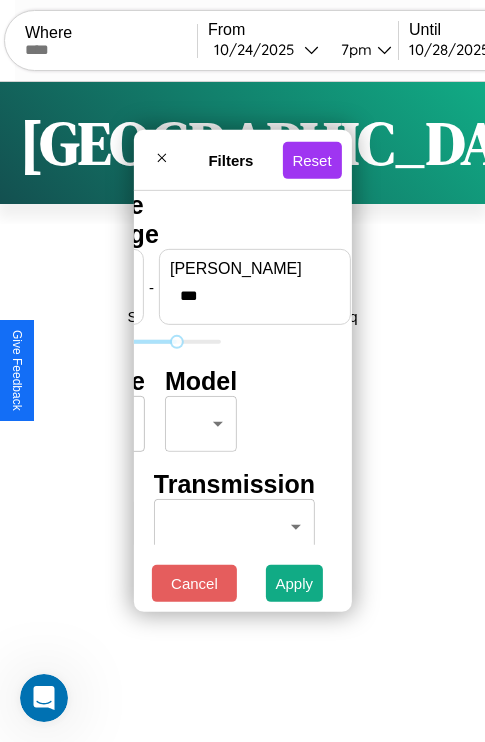 scroll, scrollTop: 0, scrollLeft: 0, axis: both 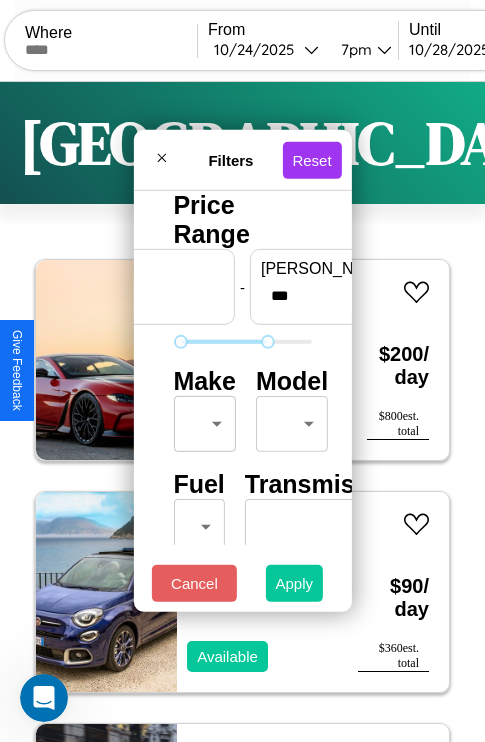 type on "**" 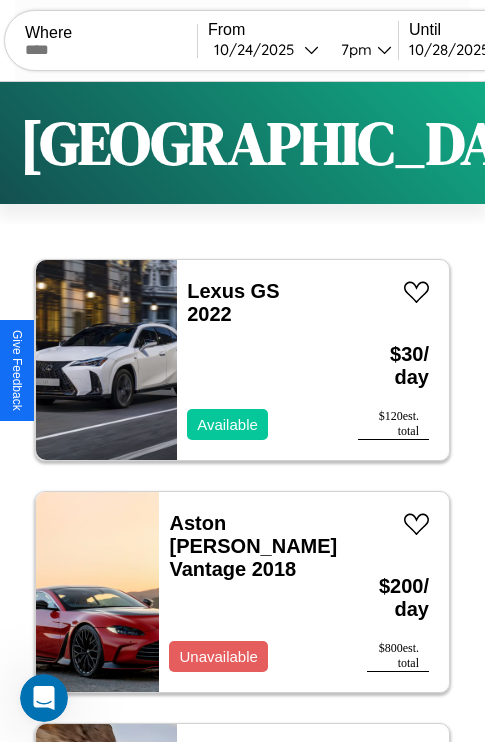 scroll, scrollTop: 95, scrollLeft: 0, axis: vertical 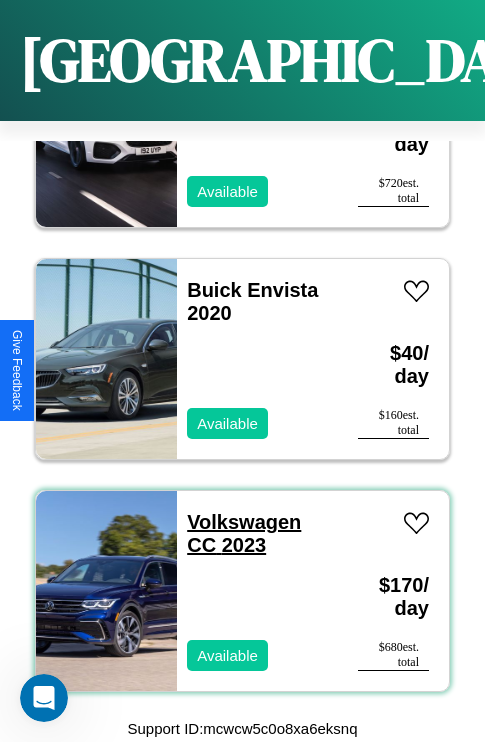 click on "Volkswagen   CC   2023" at bounding box center [244, 533] 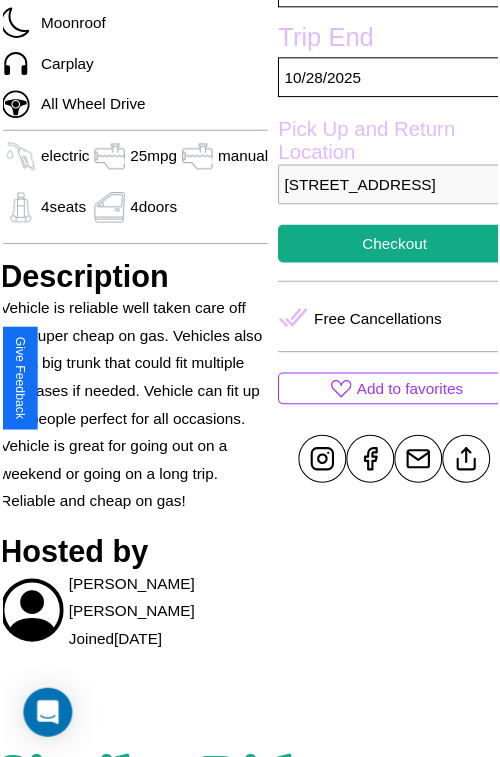 scroll, scrollTop: 640, scrollLeft: 80, axis: both 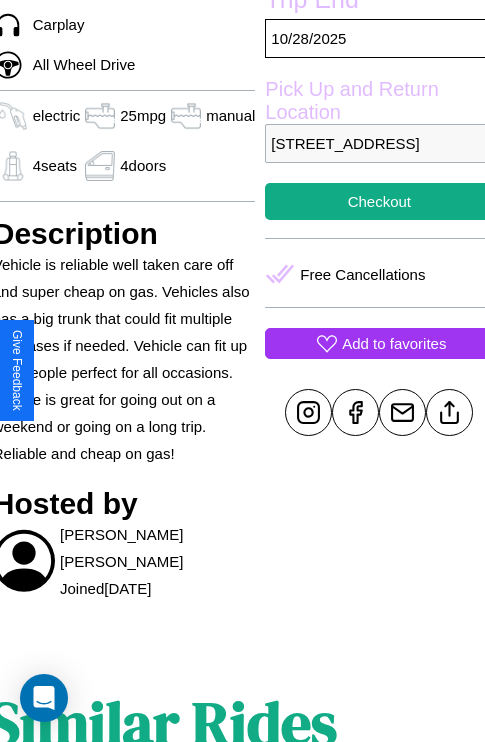 click on "Add to favorites" at bounding box center (394, 343) 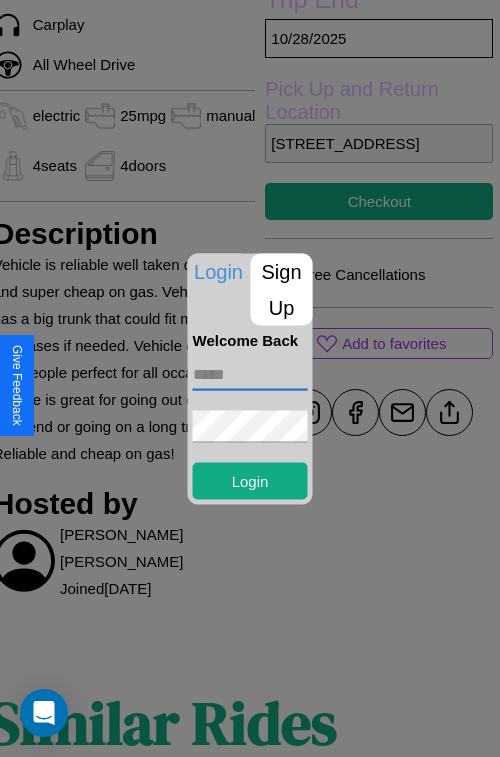 click at bounding box center (250, 374) 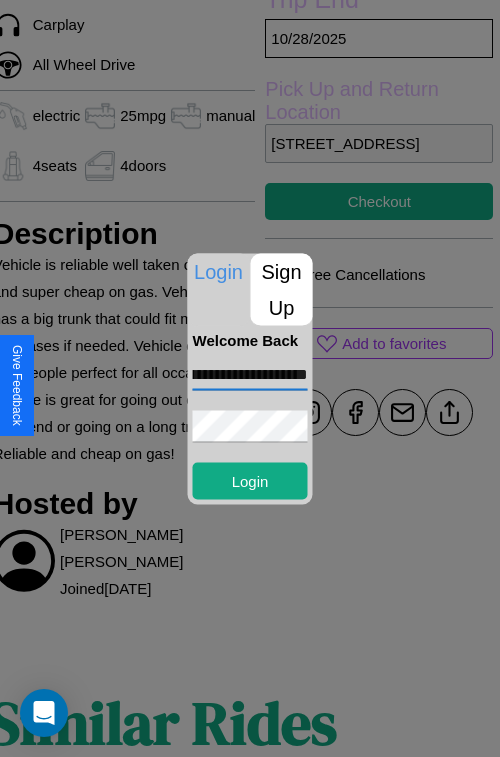 scroll, scrollTop: 0, scrollLeft: 59, axis: horizontal 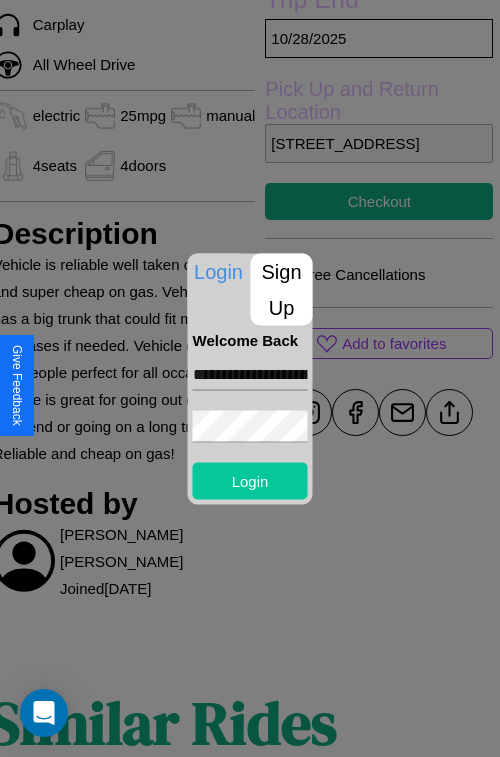 click on "Login" at bounding box center [250, 480] 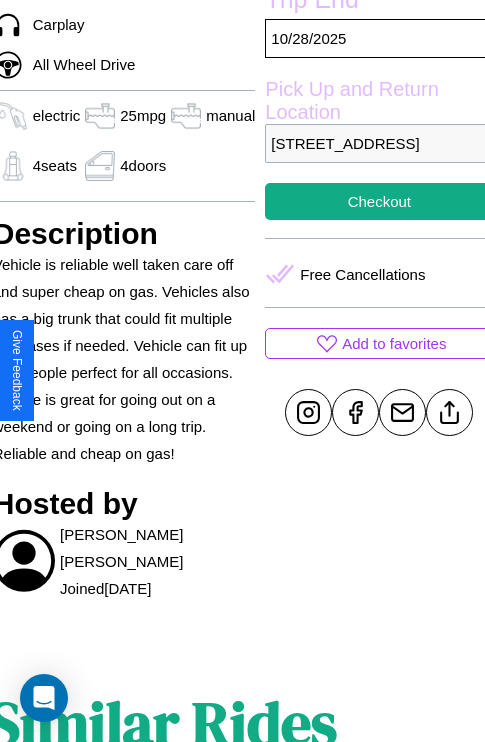 scroll, scrollTop: 640, scrollLeft: 80, axis: both 